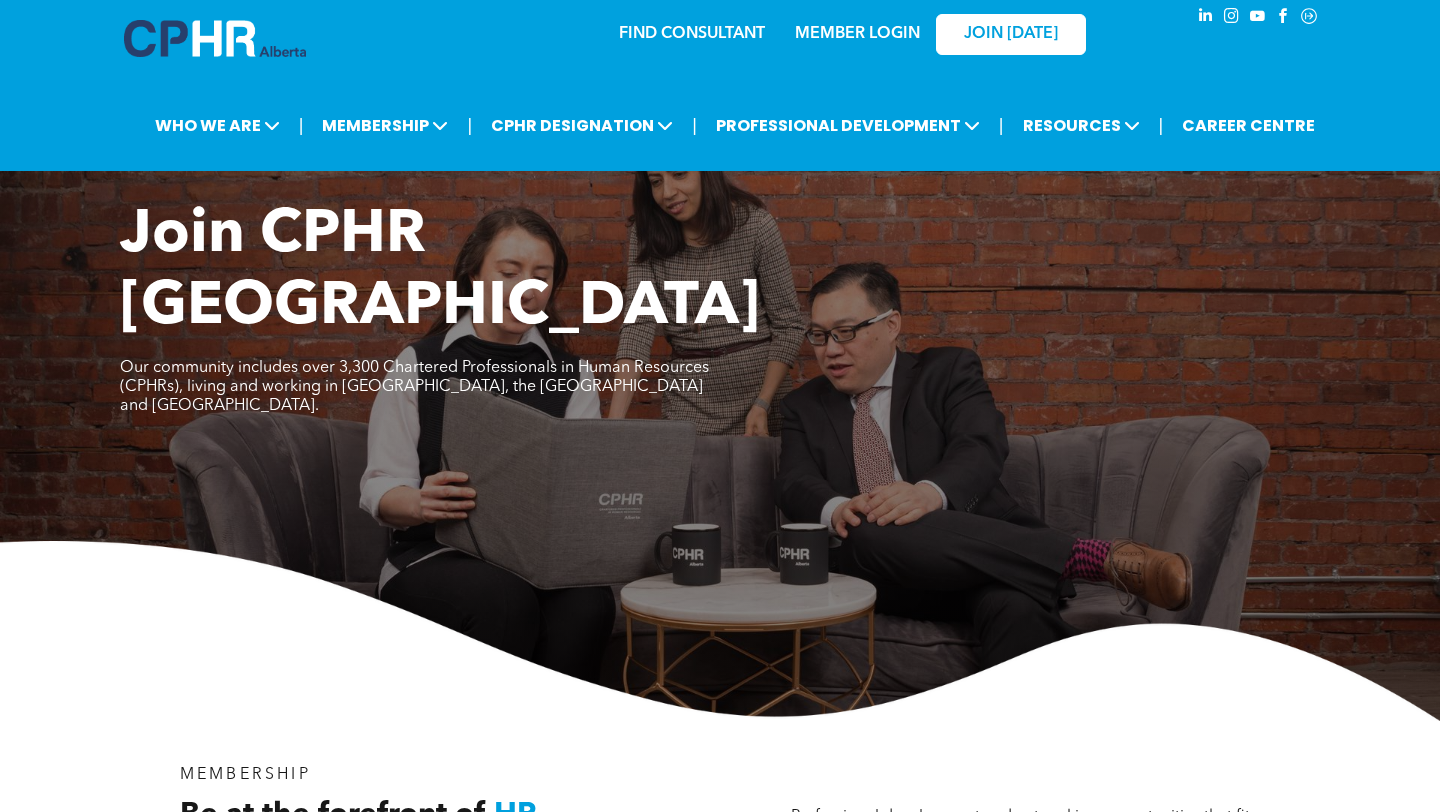 scroll, scrollTop: 0, scrollLeft: 0, axis: both 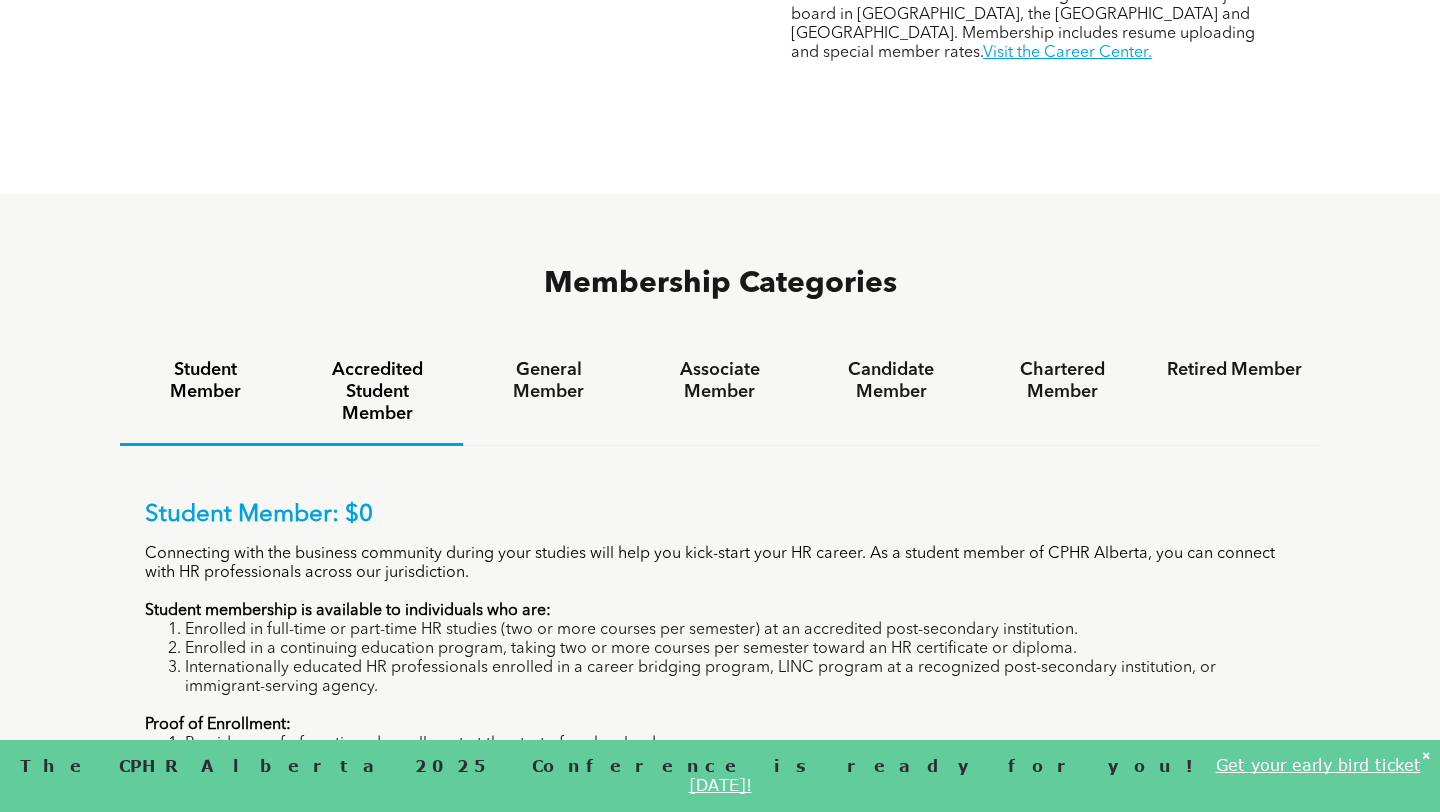 click on "Accredited Student Member" at bounding box center (376, 392) 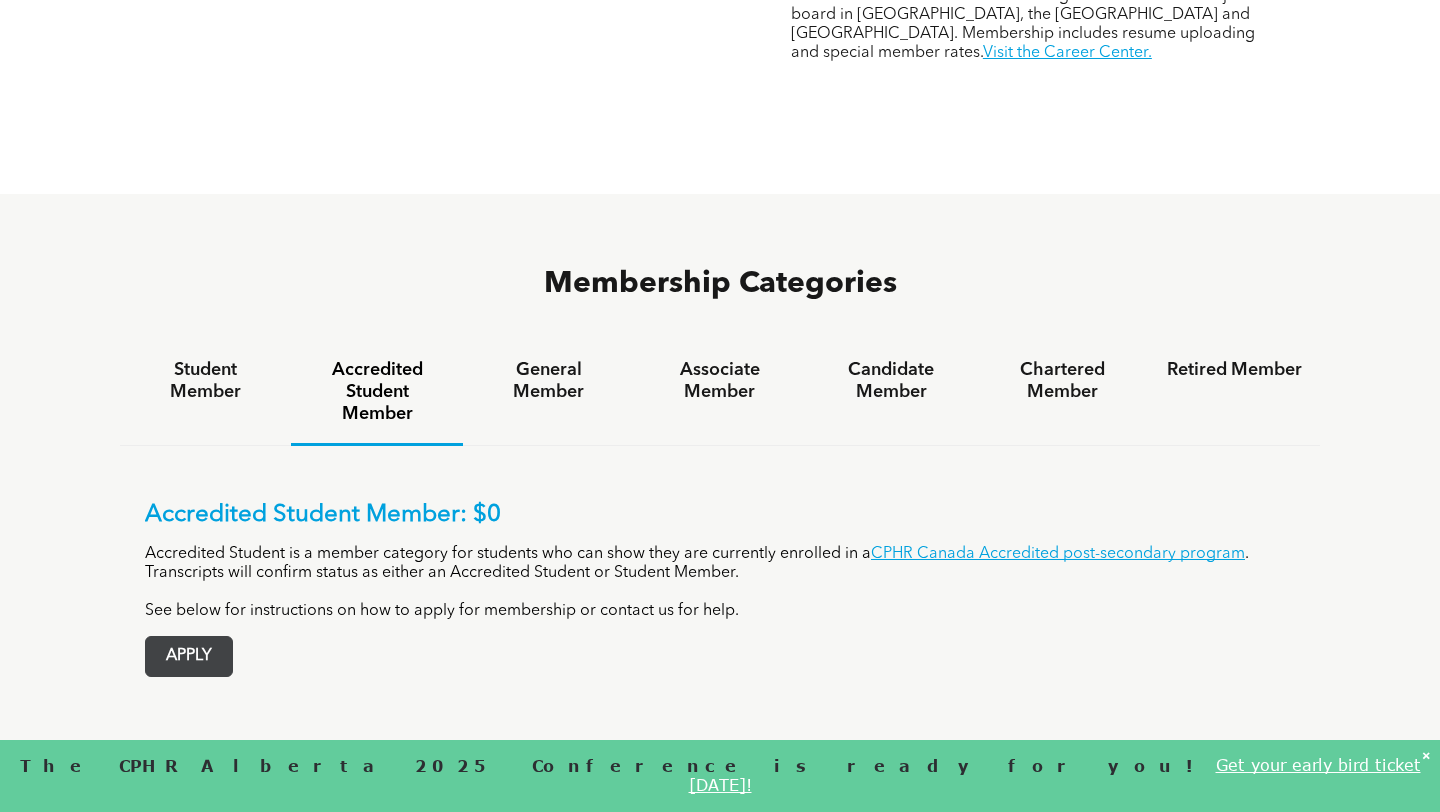 click on "APPLY" at bounding box center (189, 656) 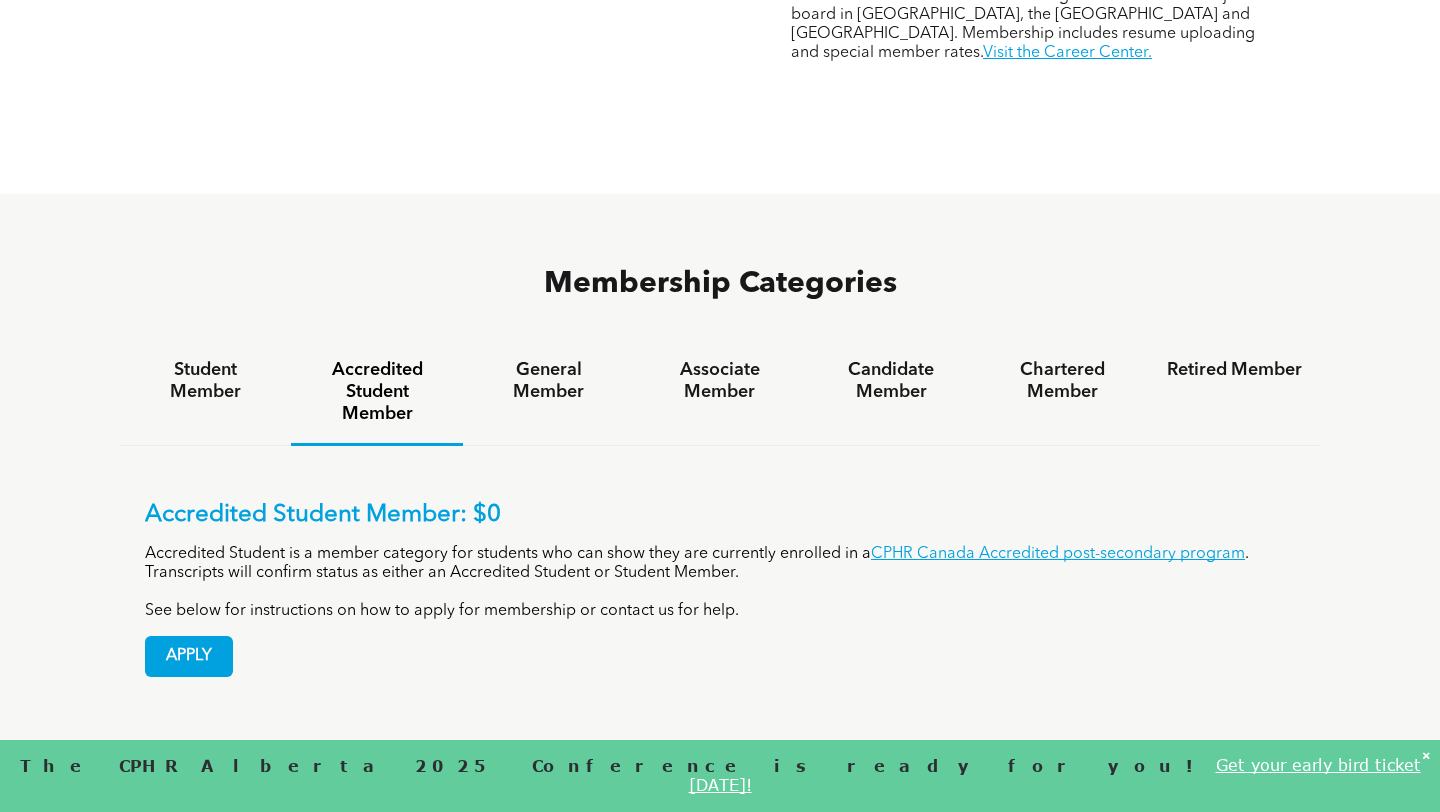 click on "Accredited Student is a member category for students who can show they are currently enrolled in a  CPHR Canada Accredited post-secondary program . Transcripts will confirm status as either an Accredited Student or Student Member." at bounding box center (720, 564) 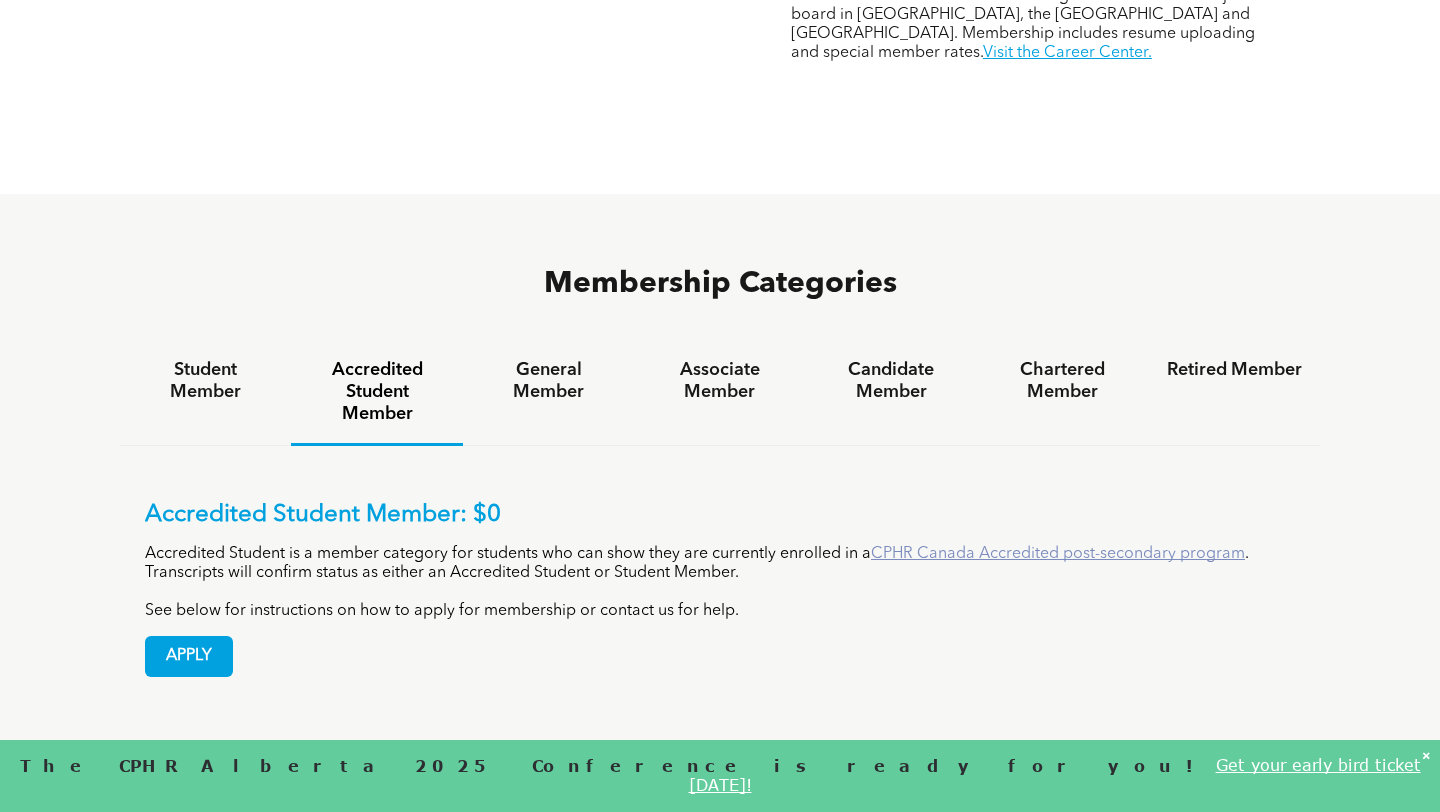 click on "CPHR Canada Accredited post-secondary program" at bounding box center [1058, 554] 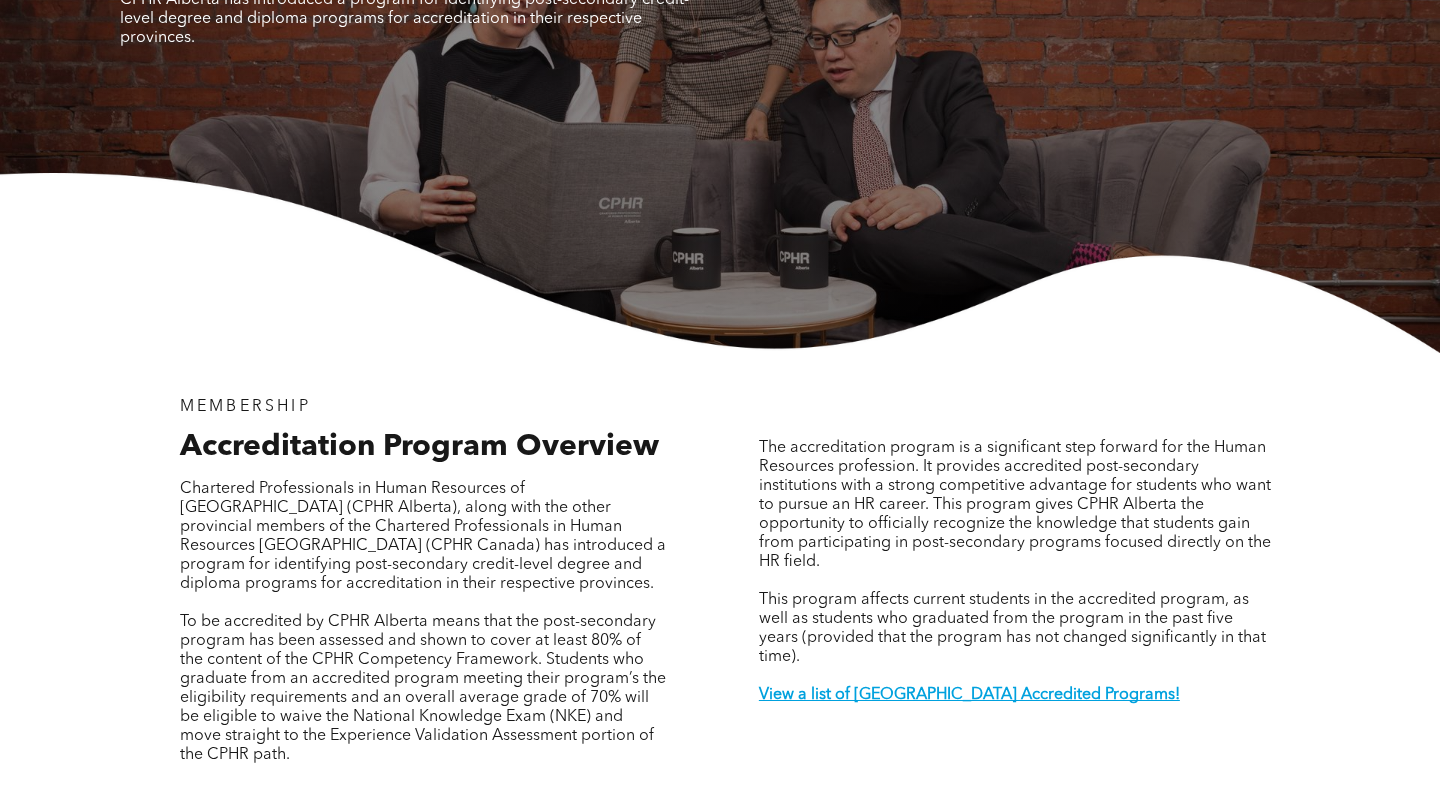 scroll, scrollTop: 326, scrollLeft: 0, axis: vertical 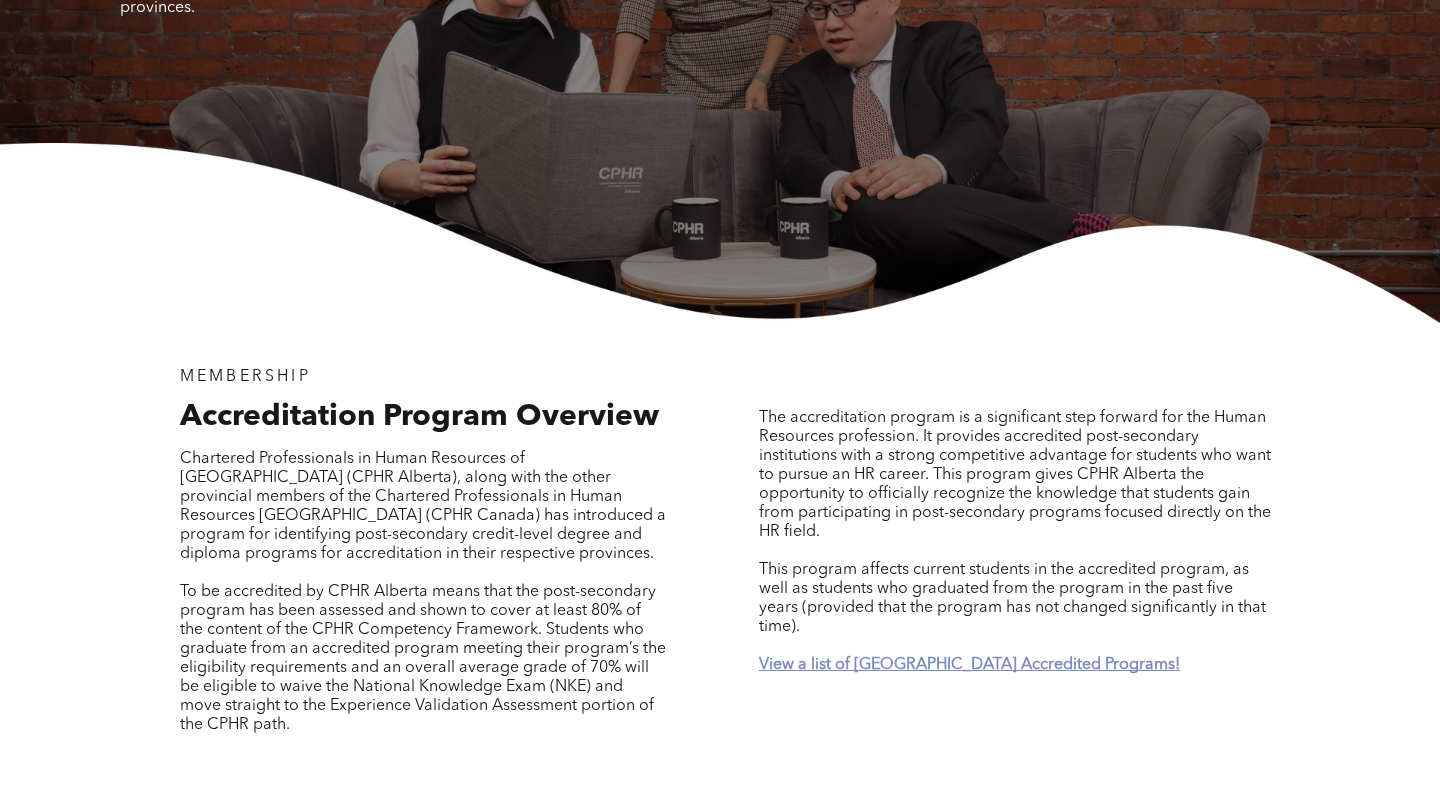 click on "View a list of Alberta Accredited Programs!" at bounding box center (969, 665) 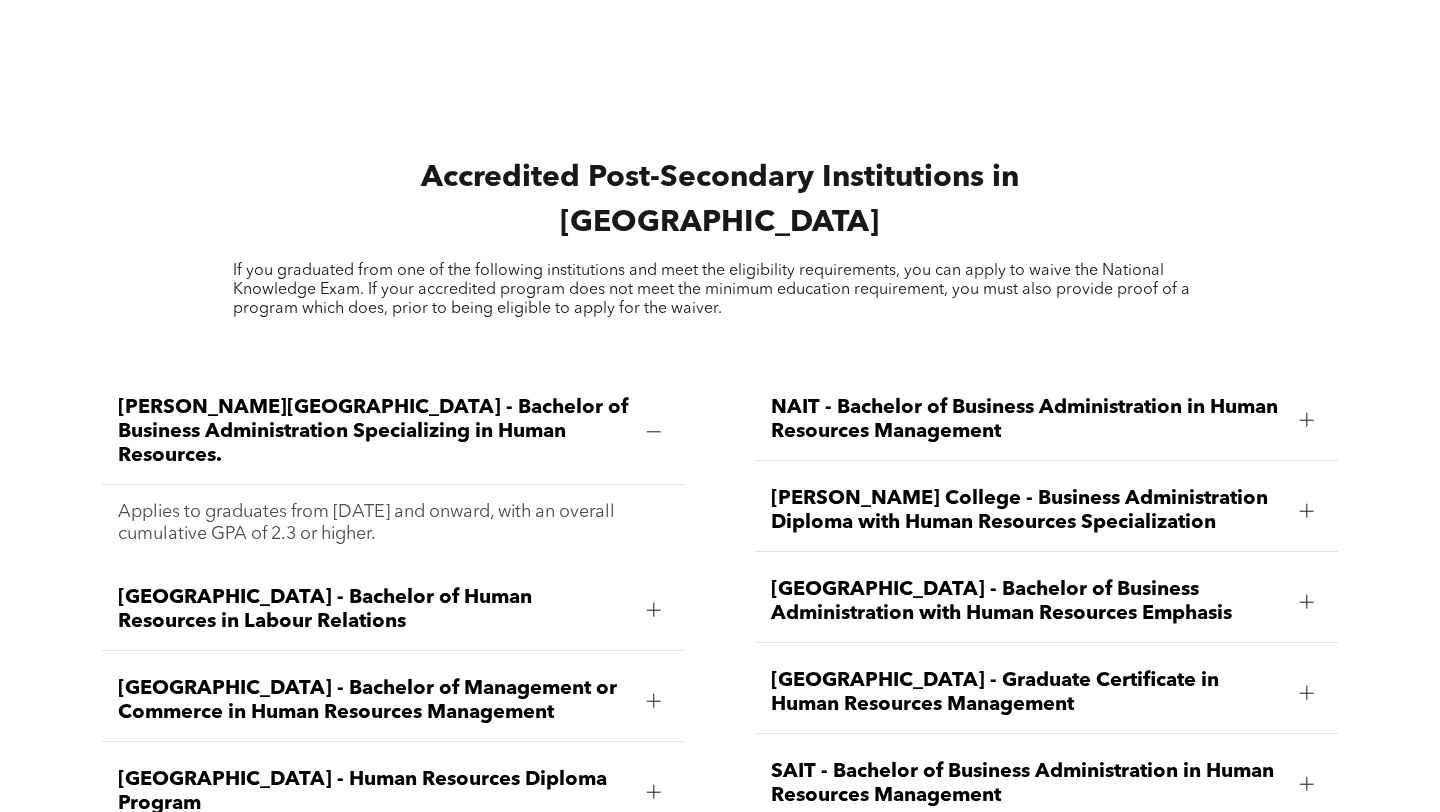 scroll, scrollTop: 2585, scrollLeft: 0, axis: vertical 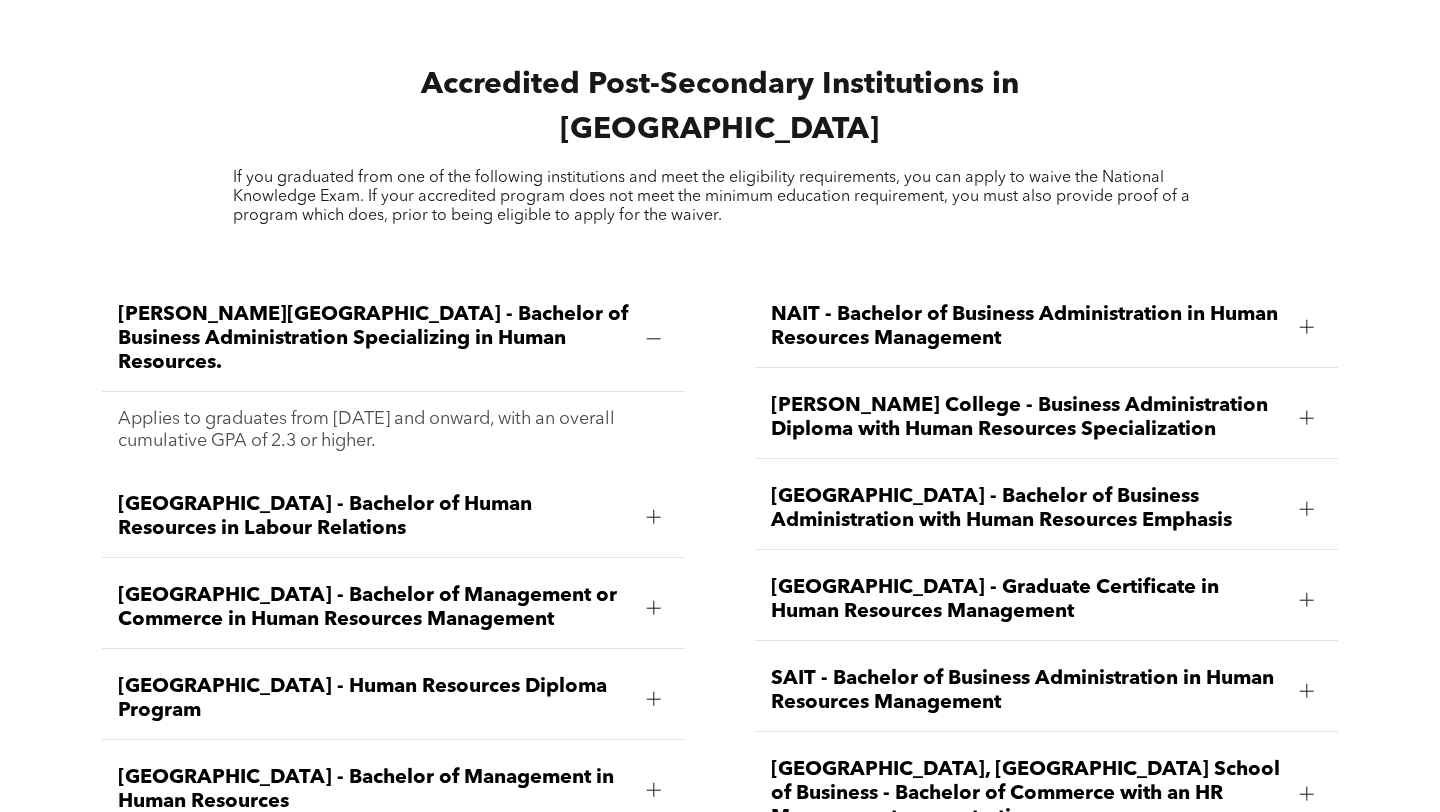 click on "Ambrose University - Bachelor of Business Administration Specializing in Human Resources.  Applies to graduates from April 2018 and onward, with an overall cumulative GPA of 2.3 or higher. Athabasca University - Bachelor of Human Resources in Labour Relations Applies to graduates with an overall cumulative GPA of 2.7 or higher. Students must waive their NKE within 5 years of graduating from the program. Athabasca University - Bachelor of Management or Commerce in Human Resources Management Applies to graduates from December 2016 and onward, with an overall cumulative GPA of 2.7 or higher. Bow Valley College - Human Resources Diploma Program Applies to graduates from April 2016 onward, with an overall cumulative GPA of 2.67 or higher.  Concordia University of Edmonton - Bachelor of Management in Human Resources Applies to graduates from December 2017 and onward with a cumulative GPA of 2.8 or higher. Keyano College - Business Administration Diploma in Human Resources" at bounding box center (720, 755) 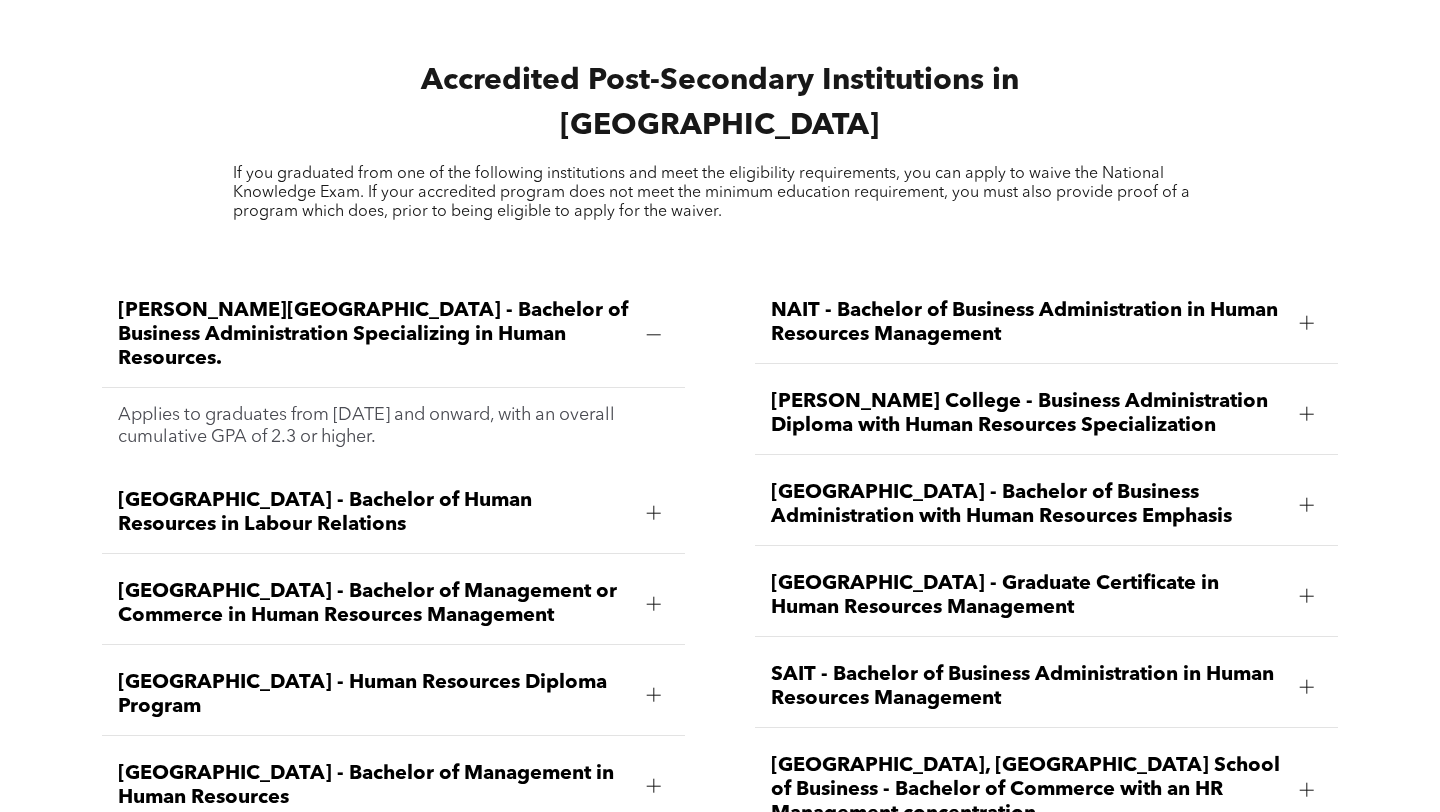 click at bounding box center (653, 335) 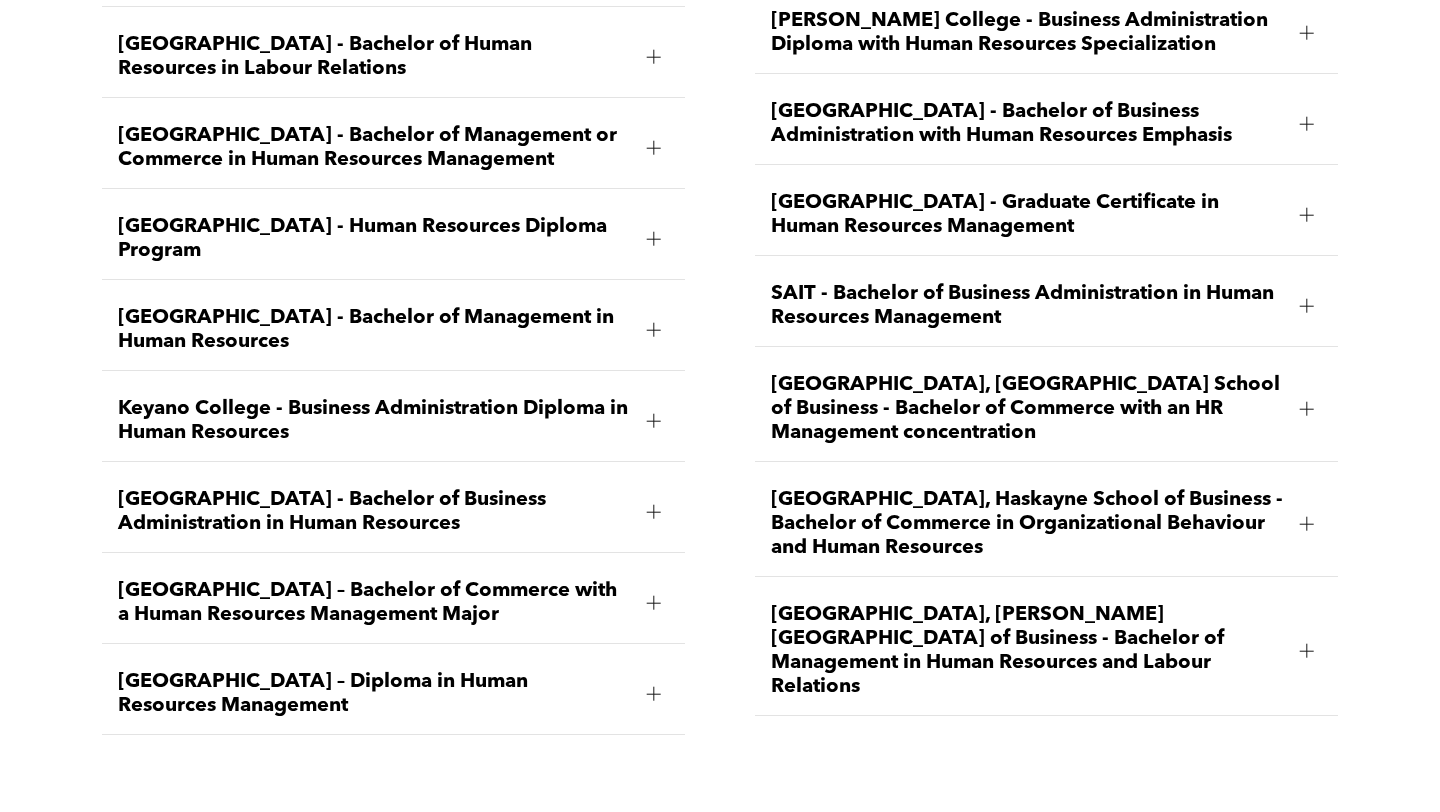 scroll, scrollTop: 2973, scrollLeft: 0, axis: vertical 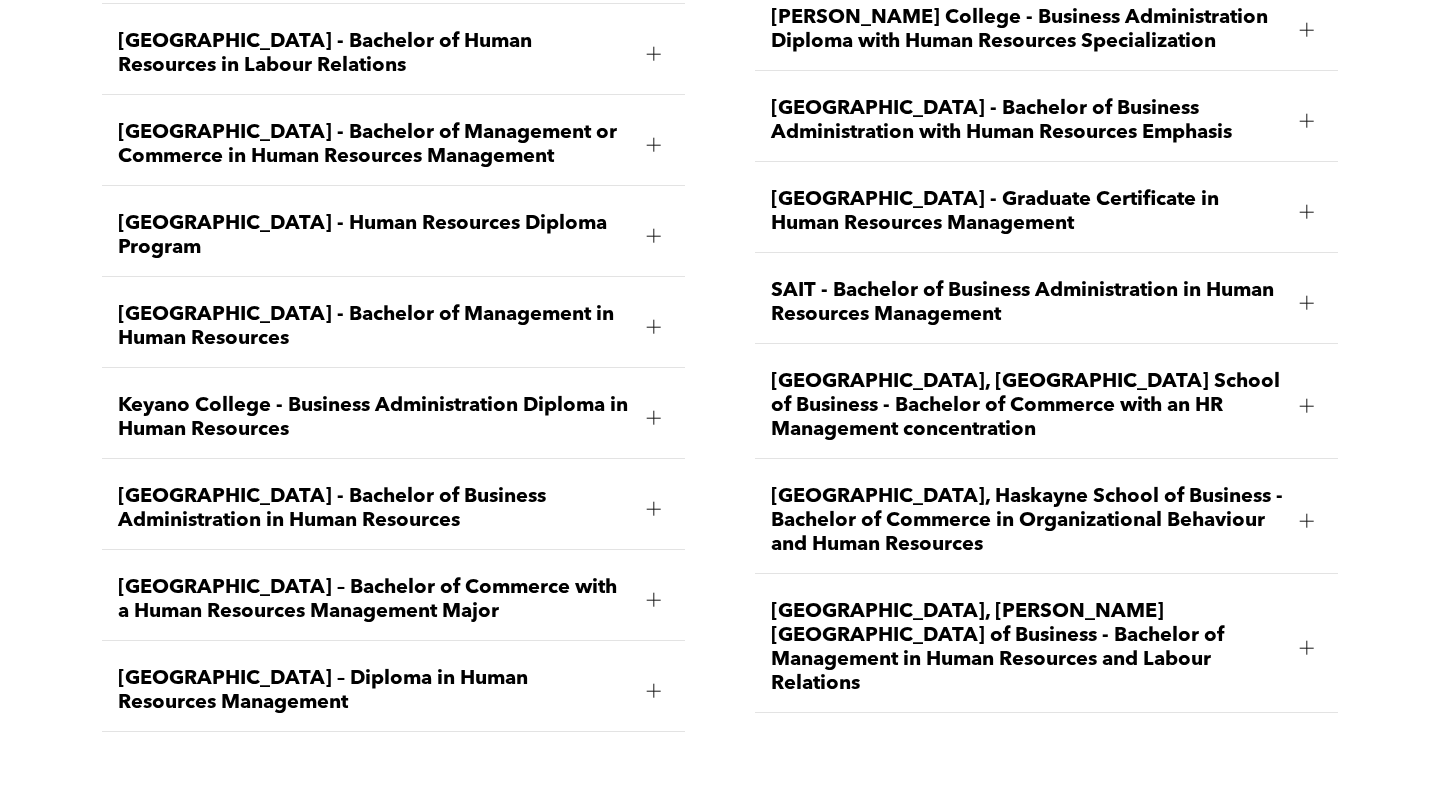 click at bounding box center [654, 691] 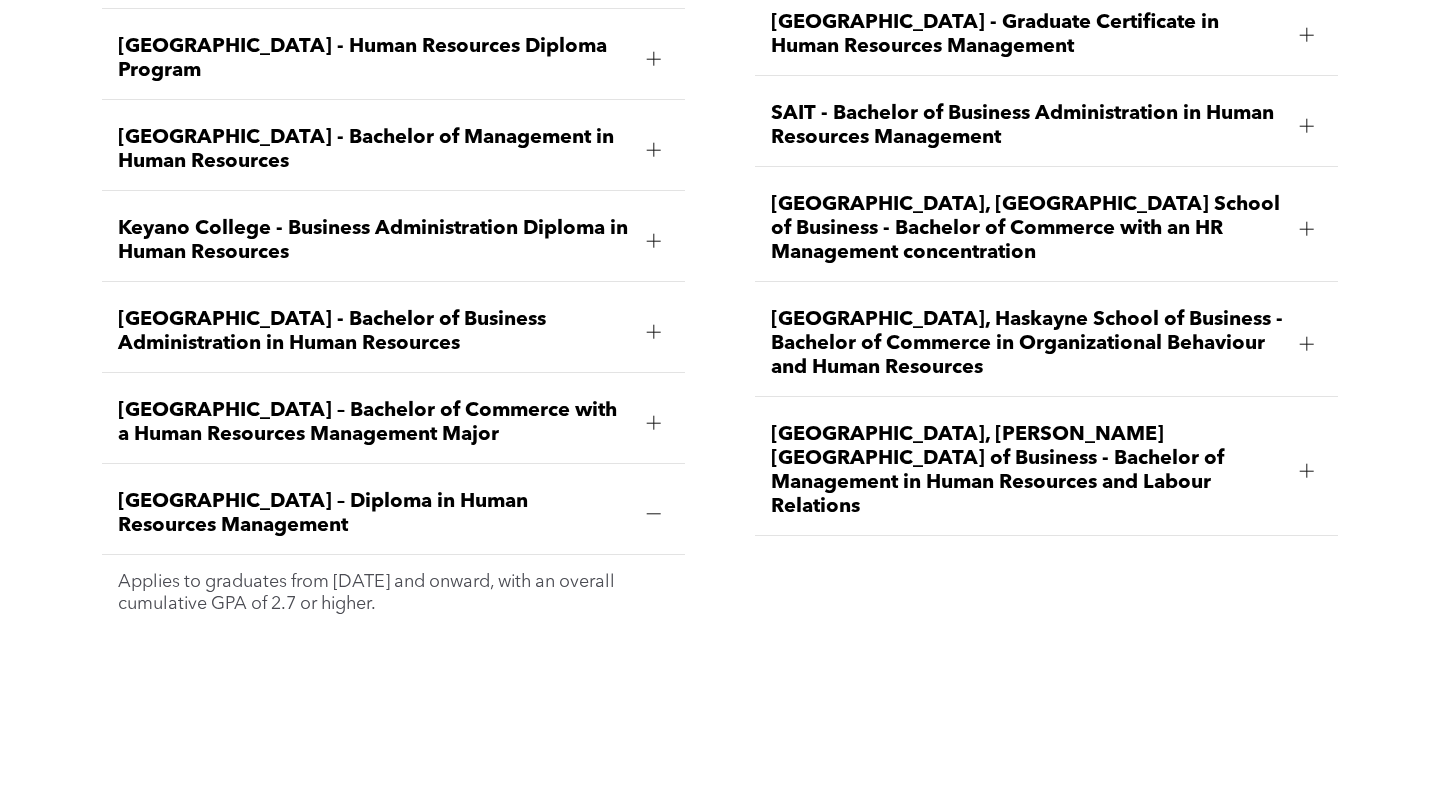 scroll, scrollTop: 3154, scrollLeft: 0, axis: vertical 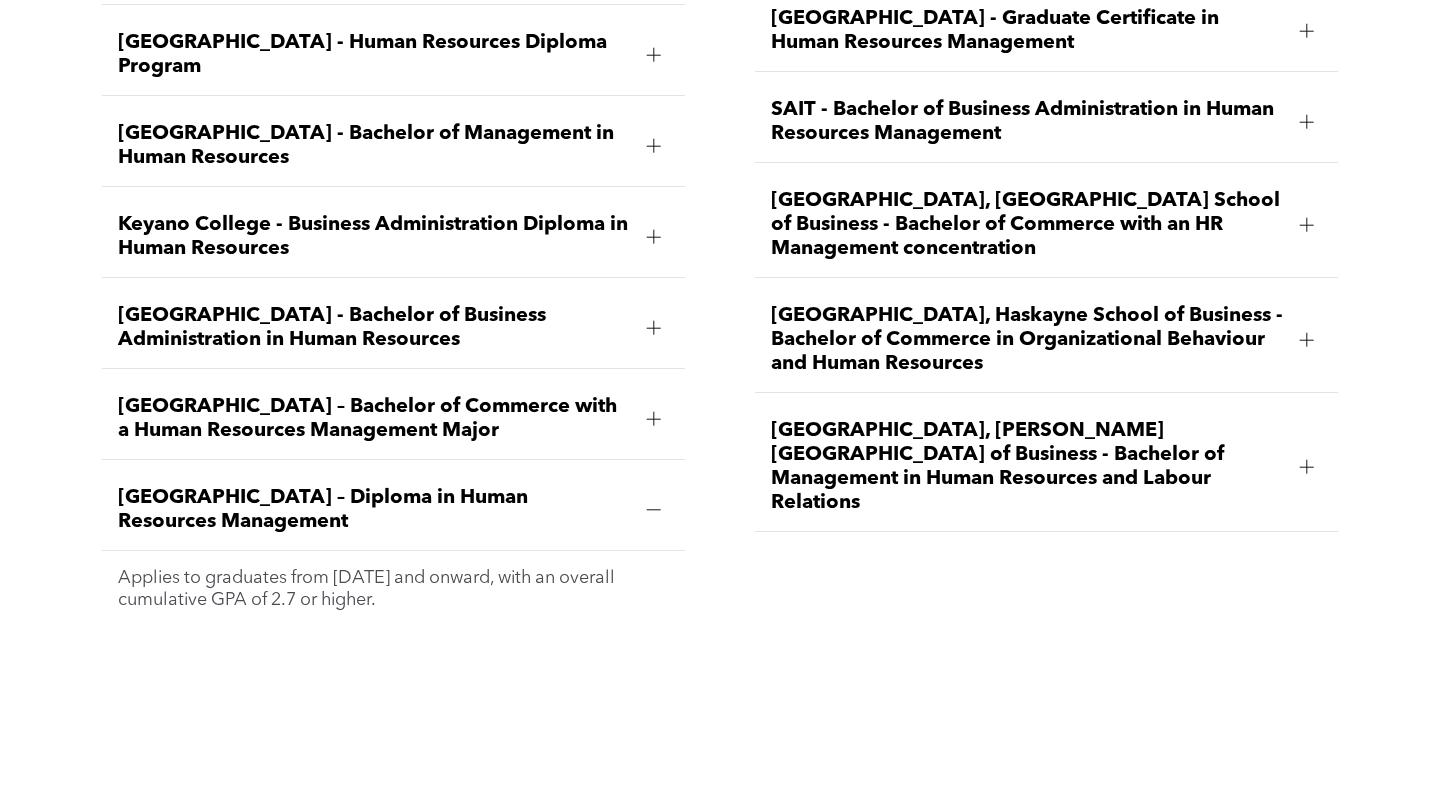 click on "Applies to graduates from January 2012 and onward, with an overall cumulative GPA of 2.7 or higher." at bounding box center [393, 589] 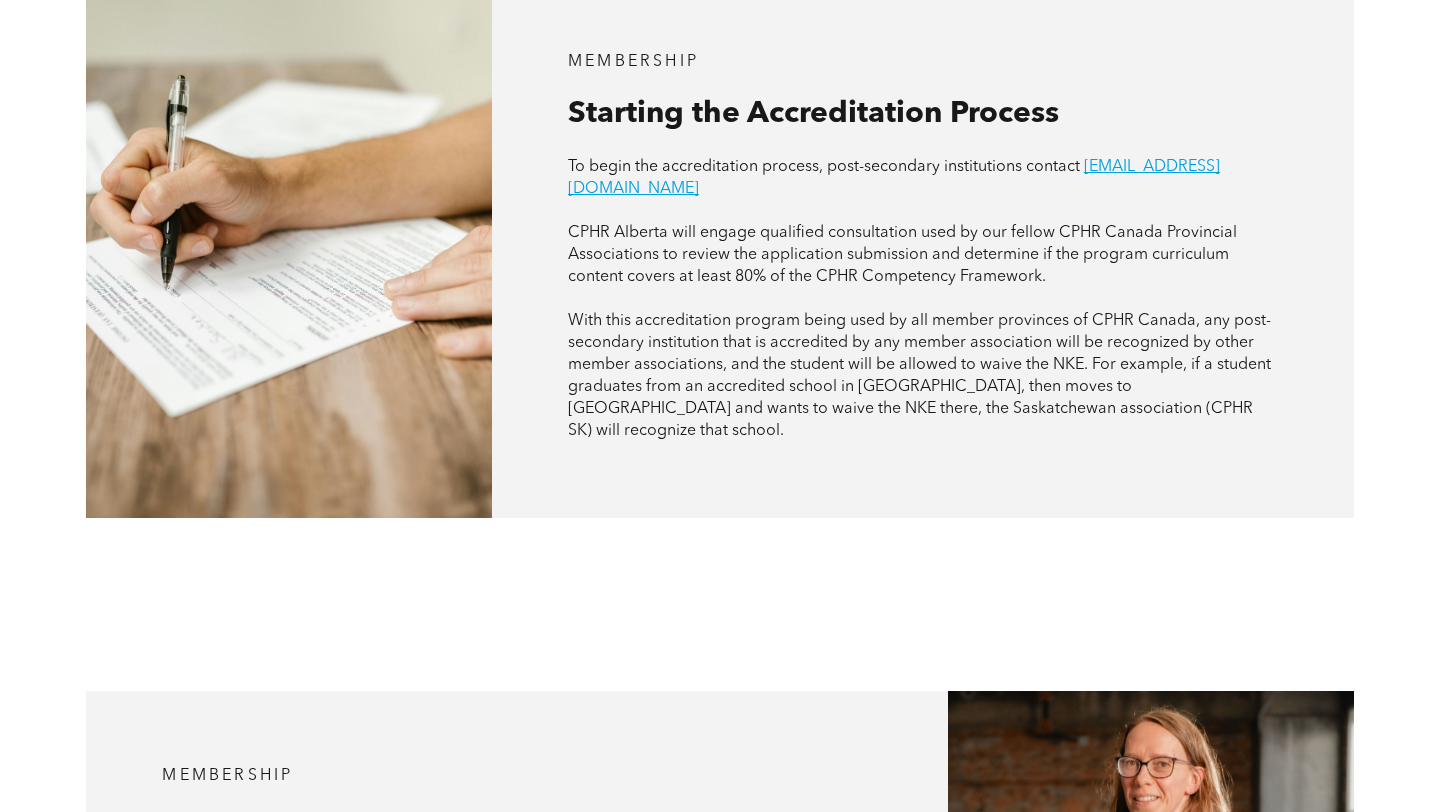 scroll, scrollTop: 0, scrollLeft: 0, axis: both 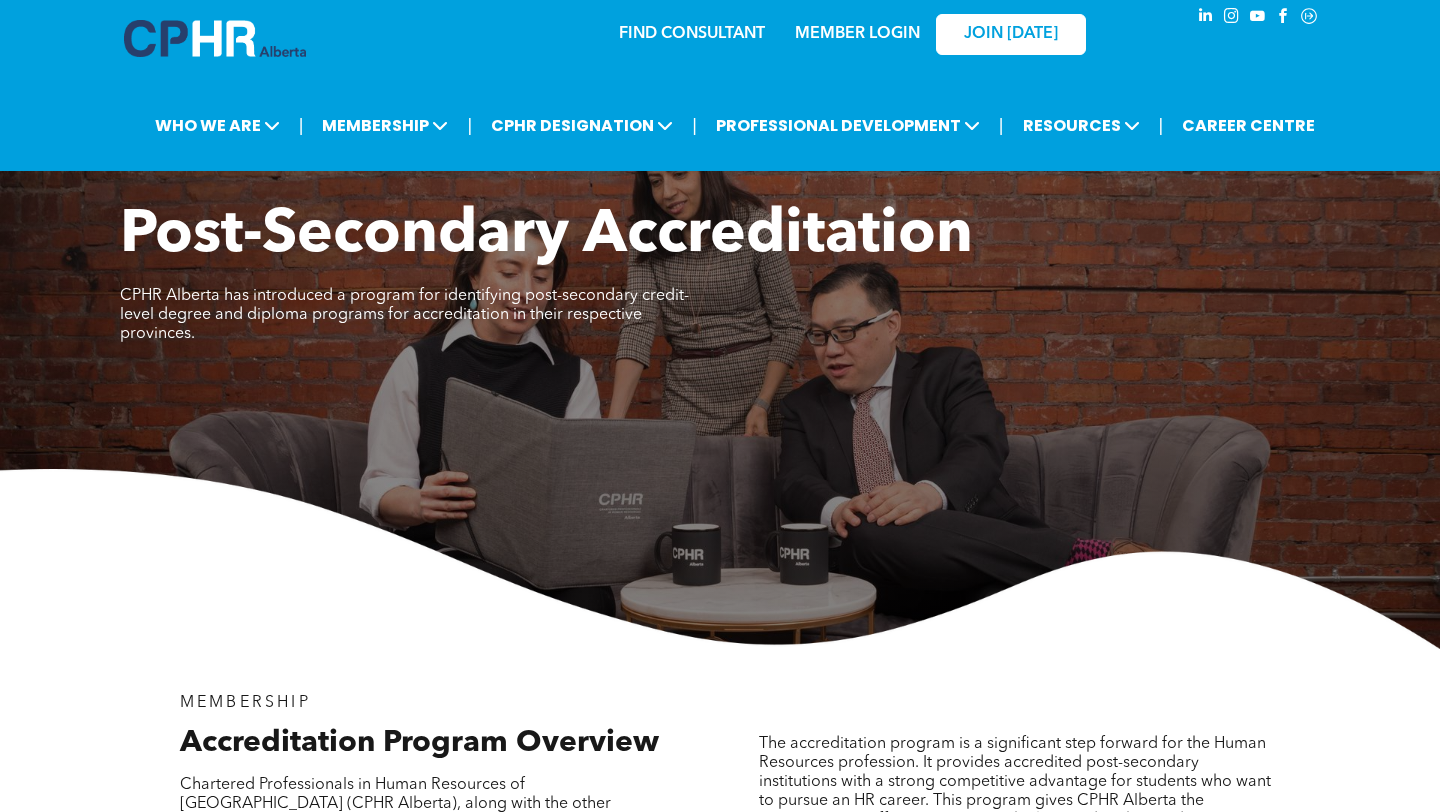 click on "FIND CONSULTANT" at bounding box center (704, 28) 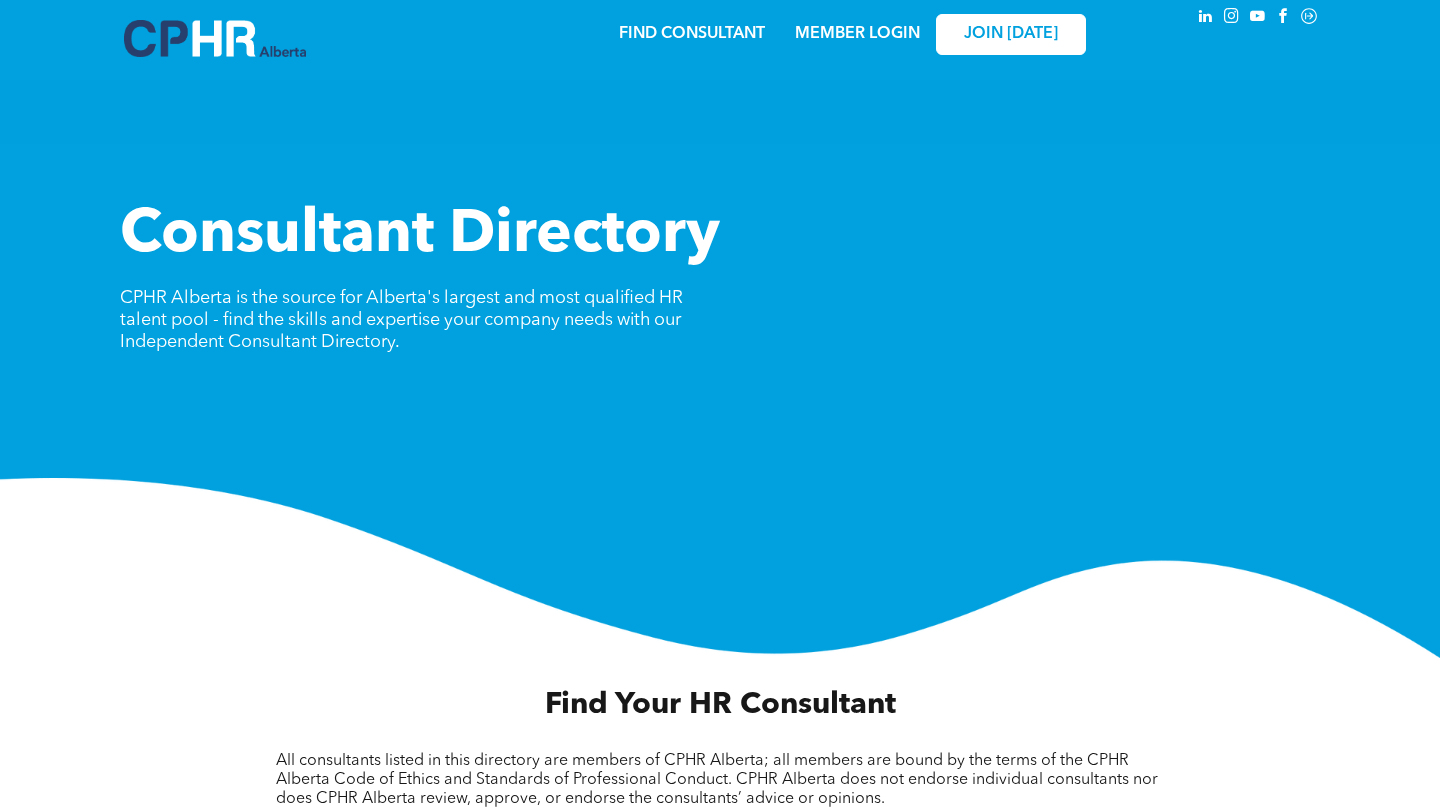 scroll, scrollTop: 0, scrollLeft: 0, axis: both 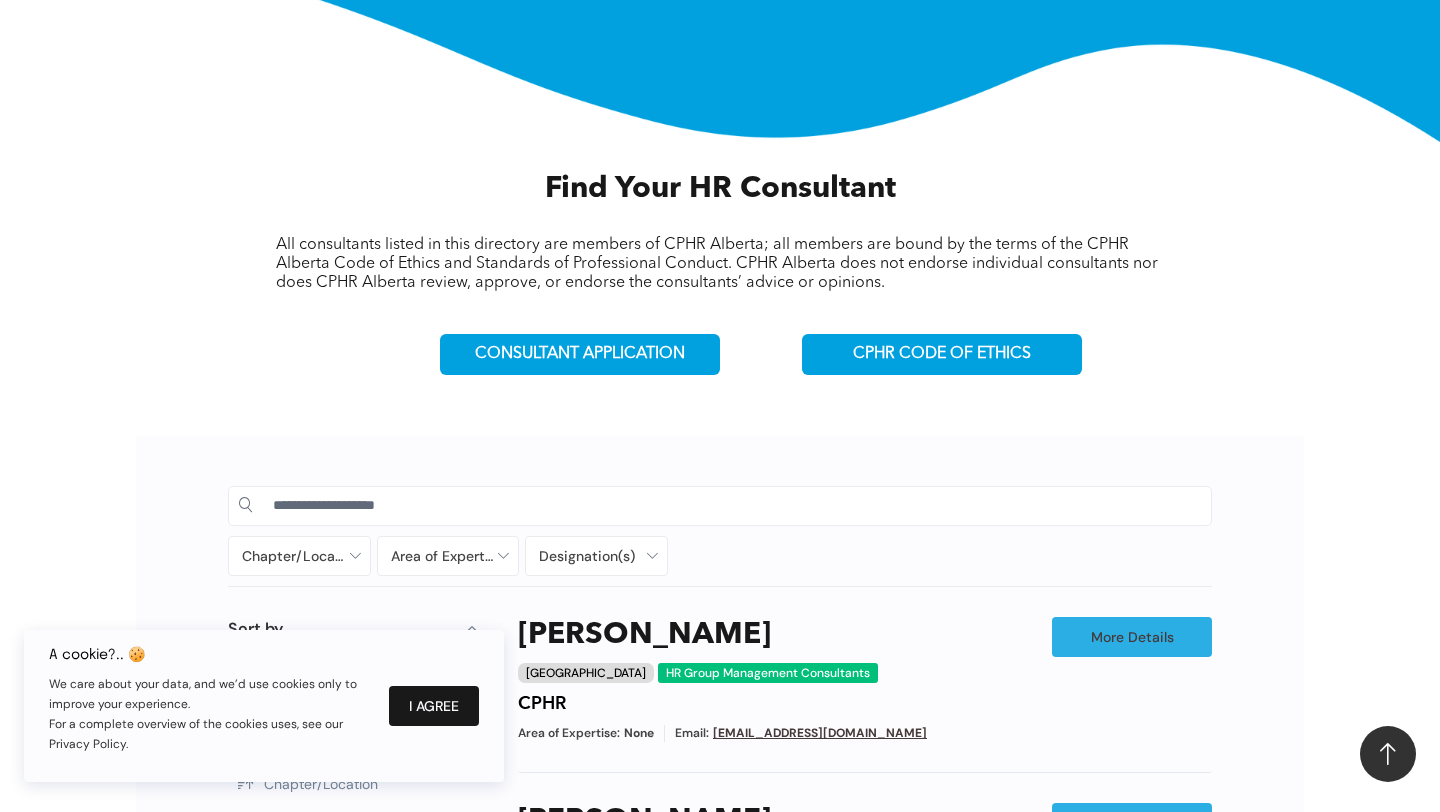 click on "I Agree" at bounding box center (434, 706) 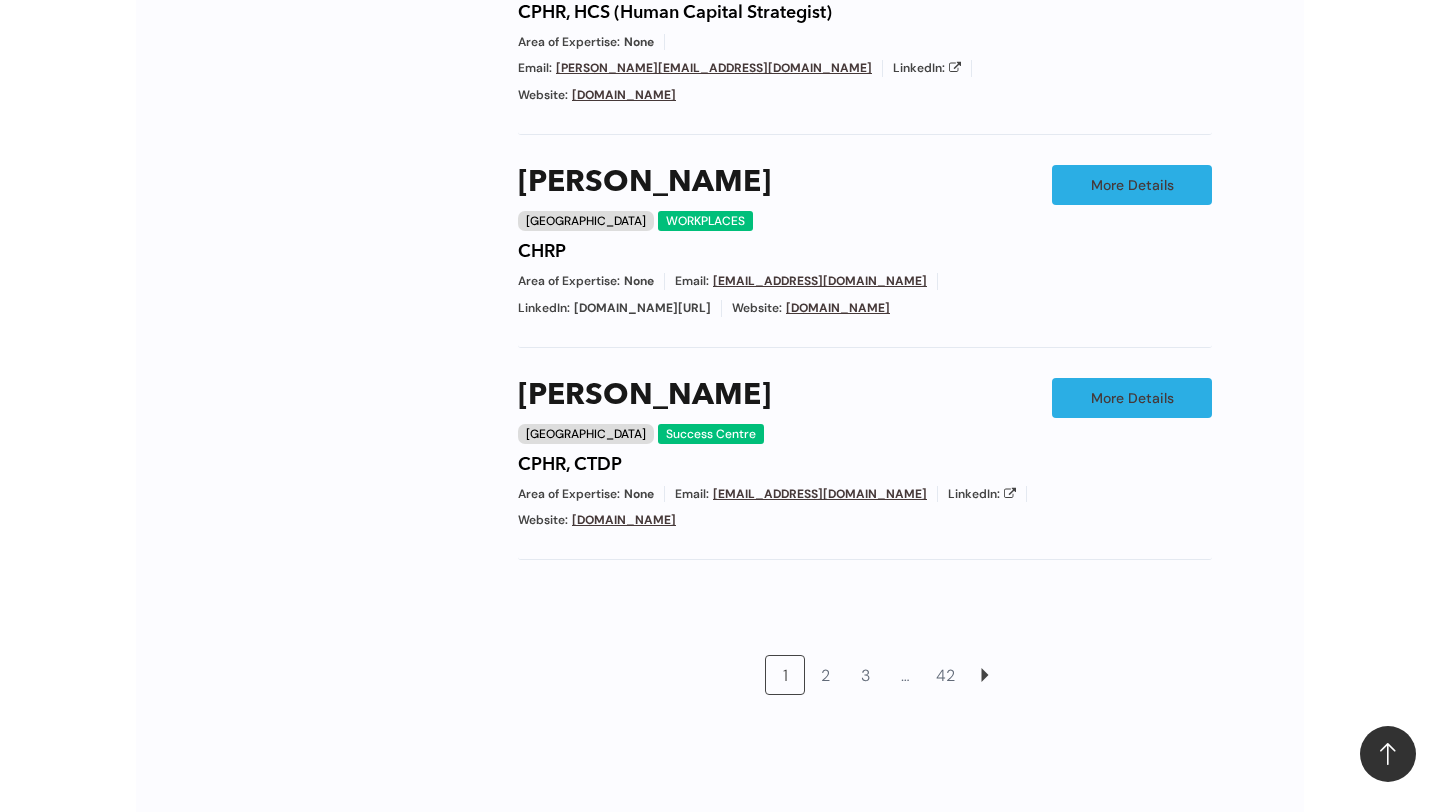 scroll, scrollTop: 1650, scrollLeft: 0, axis: vertical 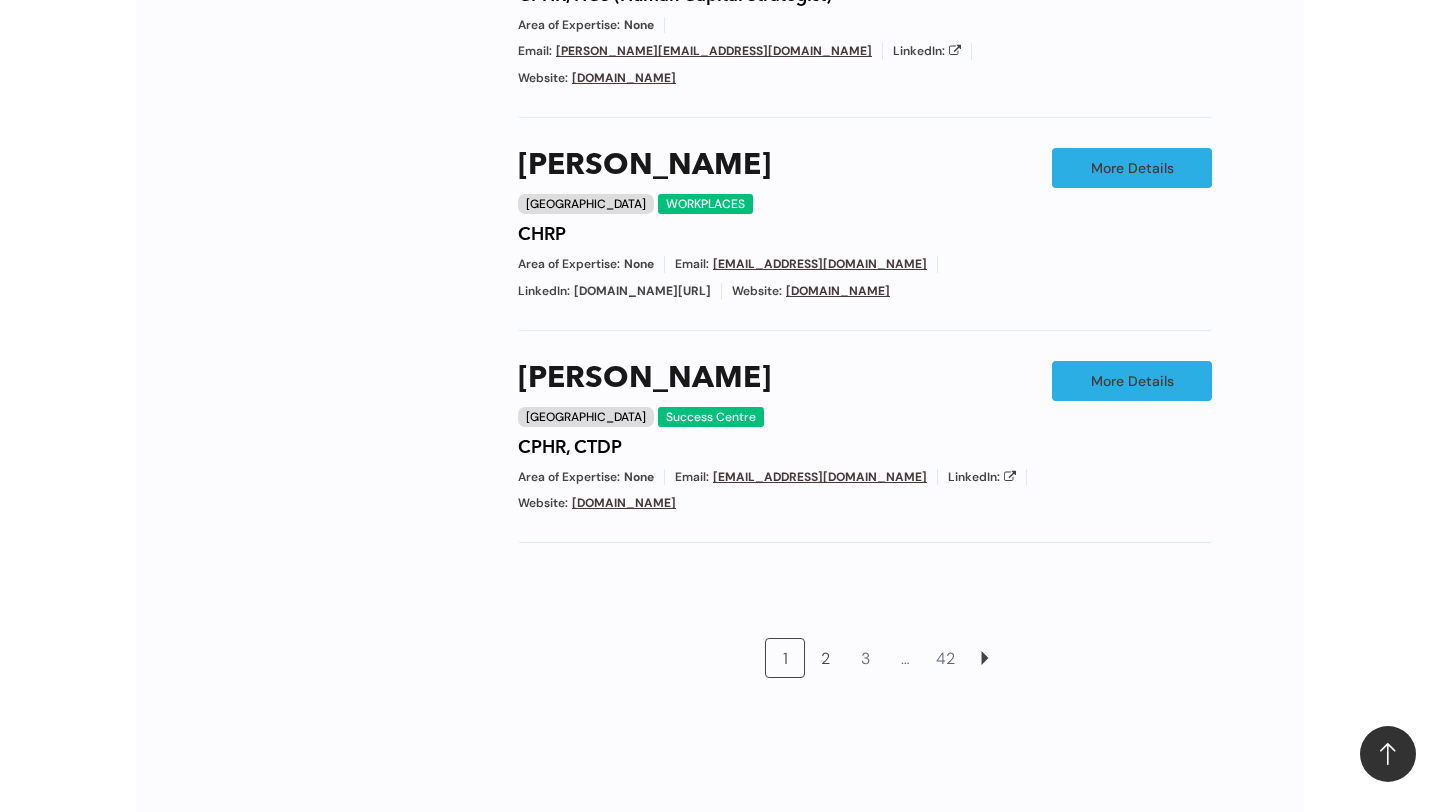 click on "2" at bounding box center [825, 658] 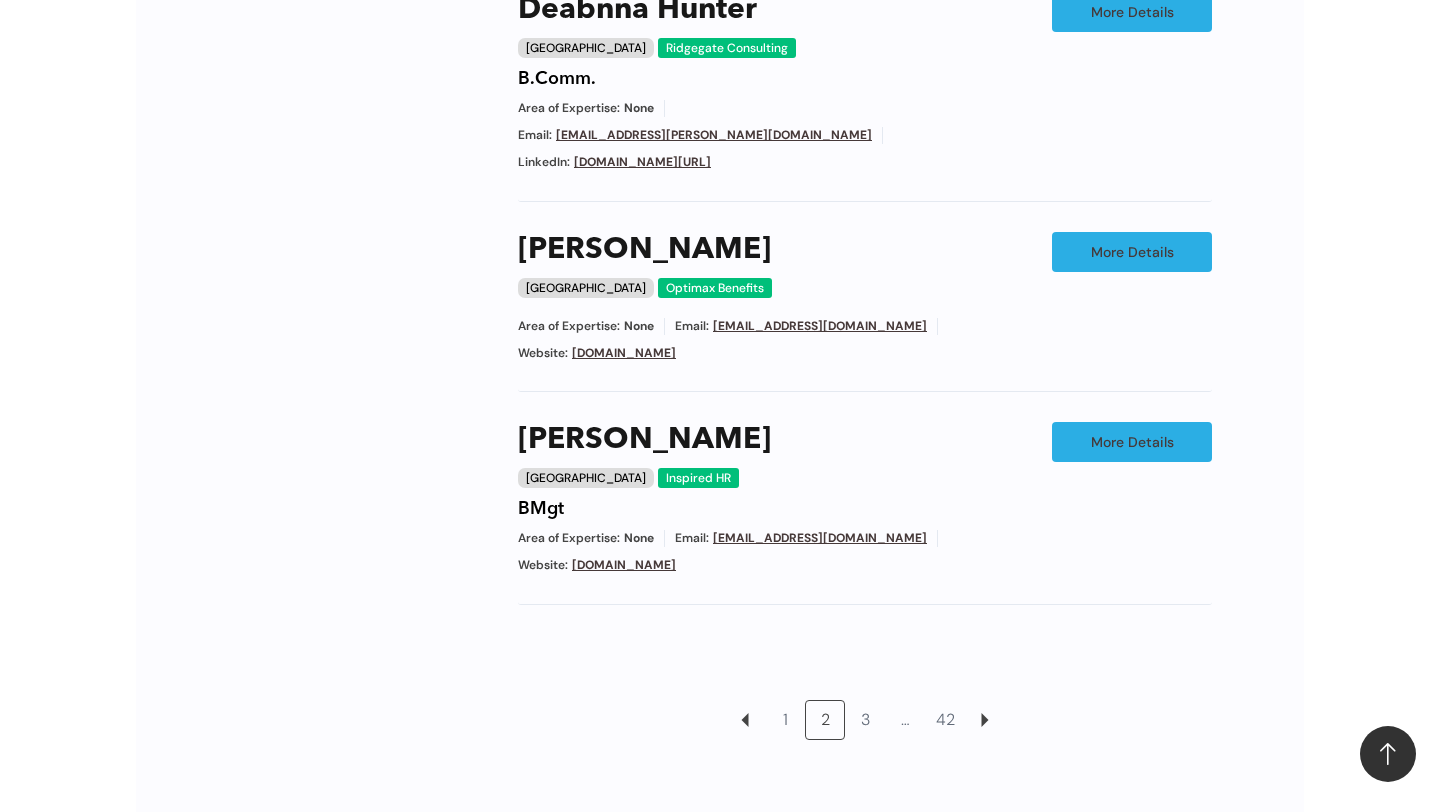 scroll, scrollTop: 1631, scrollLeft: 0, axis: vertical 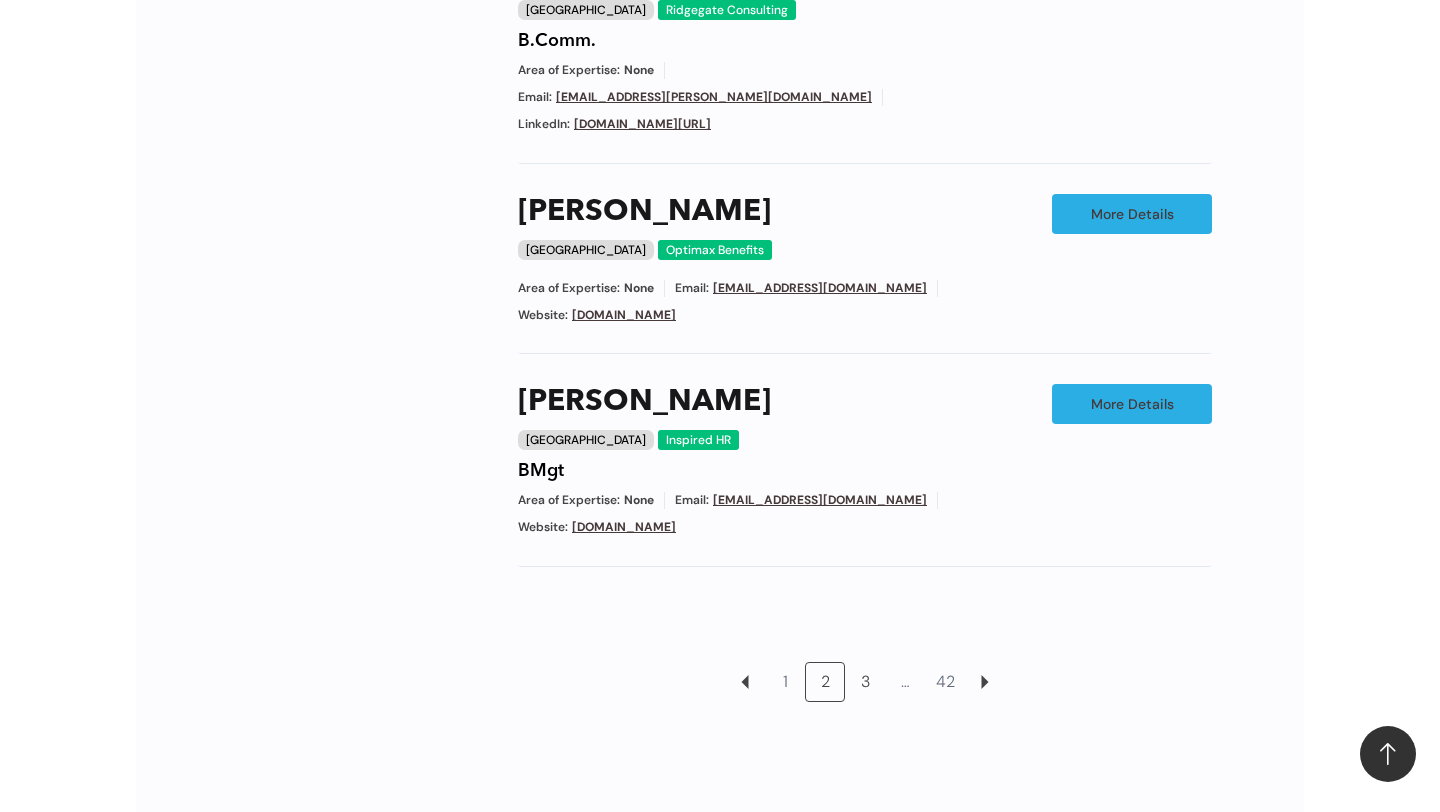 click on "3" at bounding box center (865, 682) 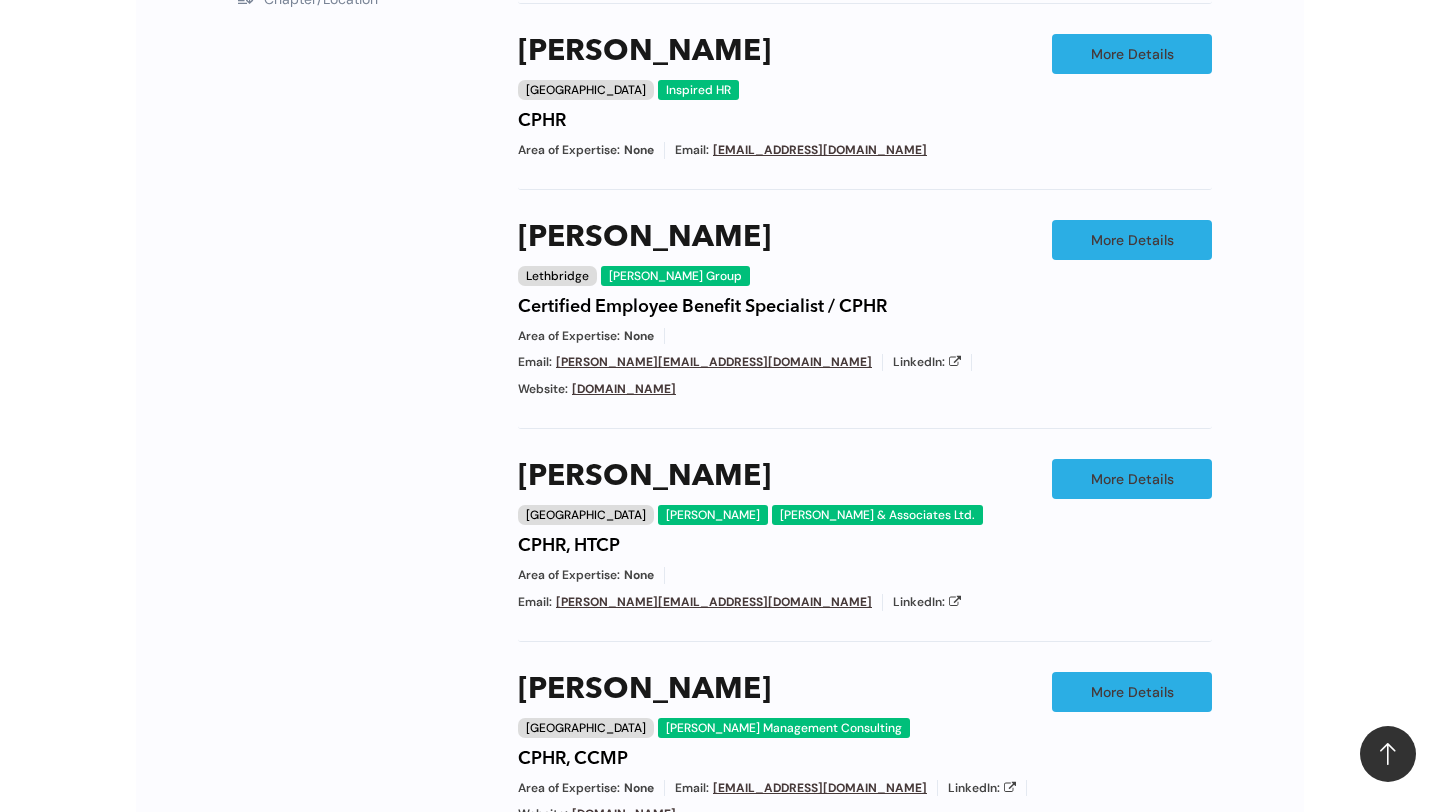 scroll, scrollTop: 1340, scrollLeft: 0, axis: vertical 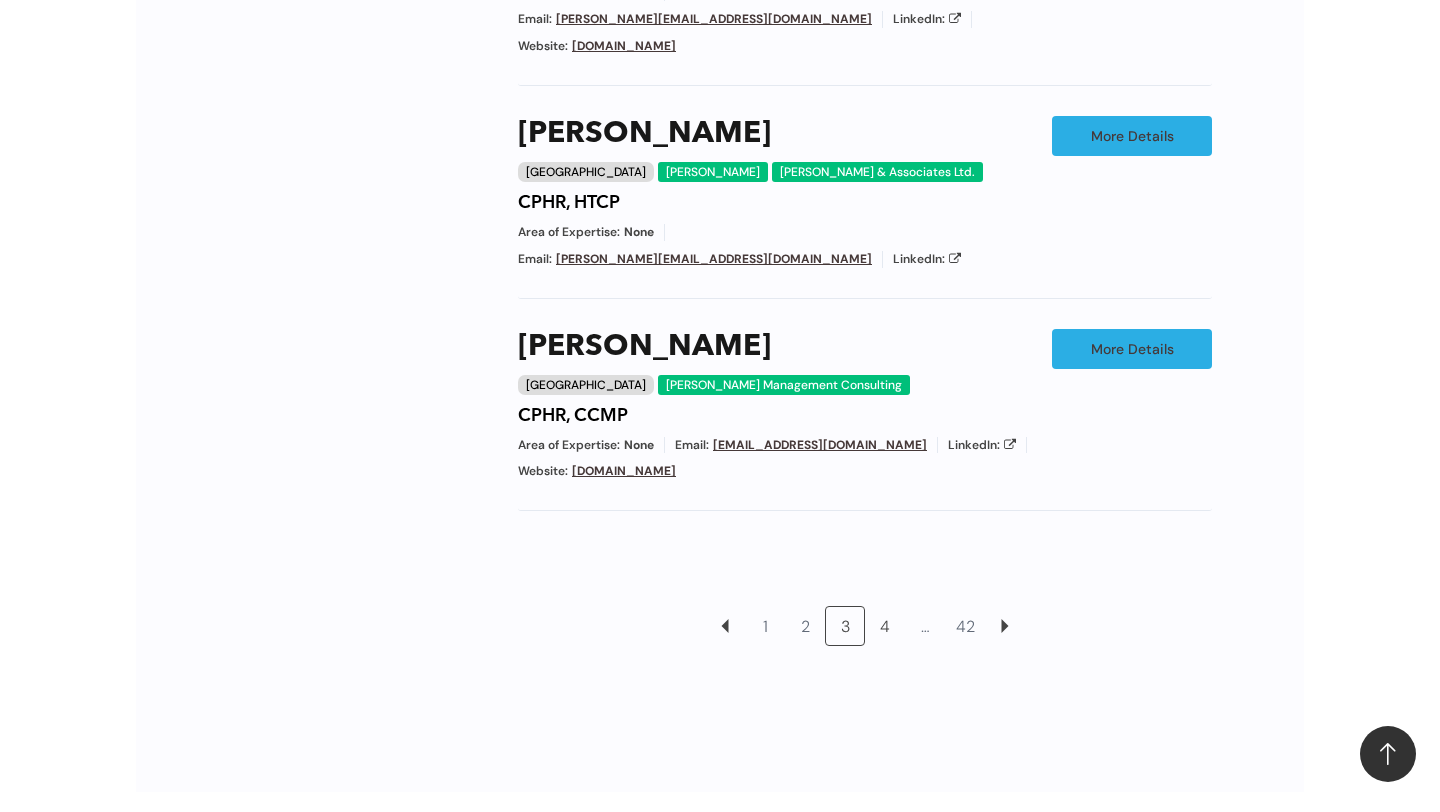click on "4" at bounding box center (885, 626) 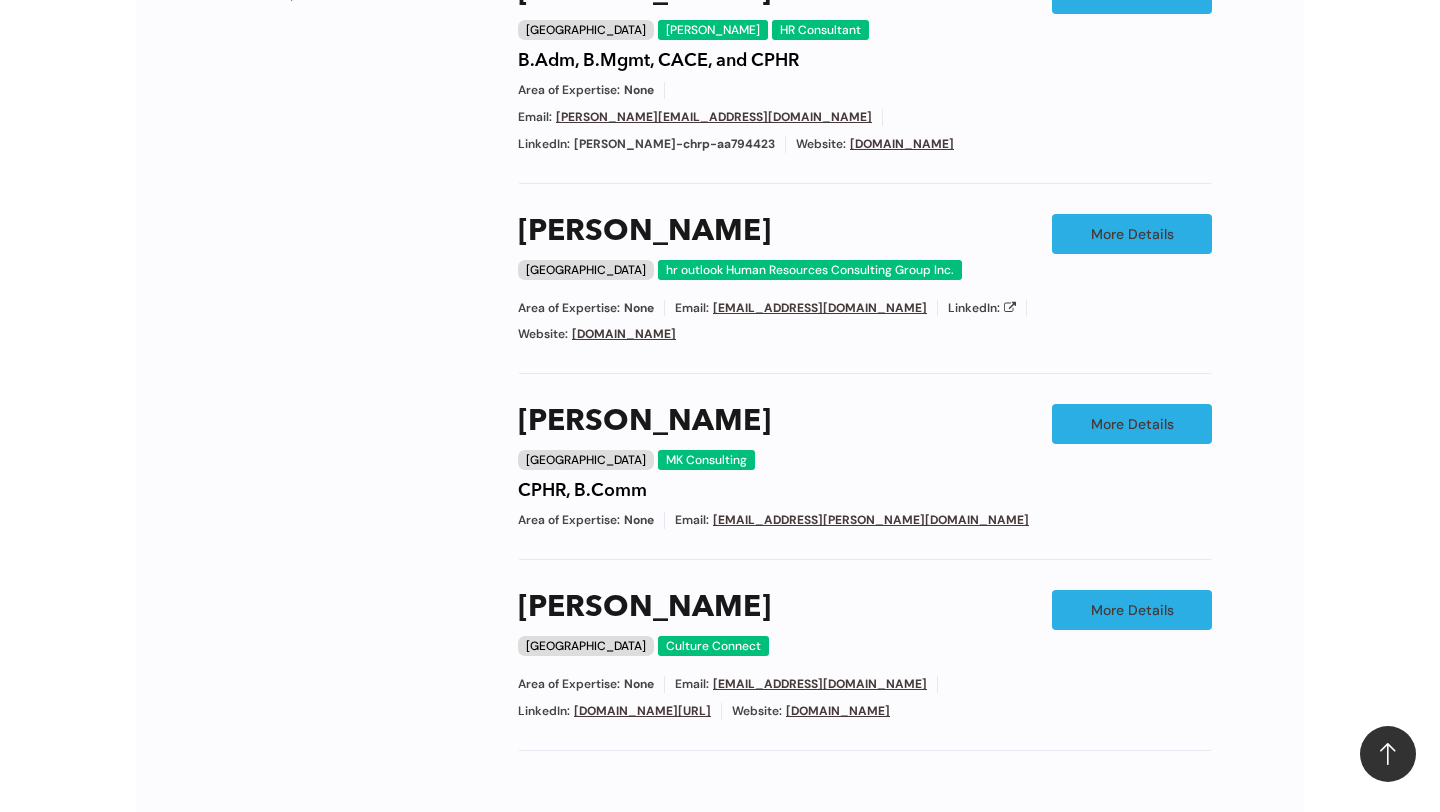 scroll, scrollTop: 465, scrollLeft: 0, axis: vertical 